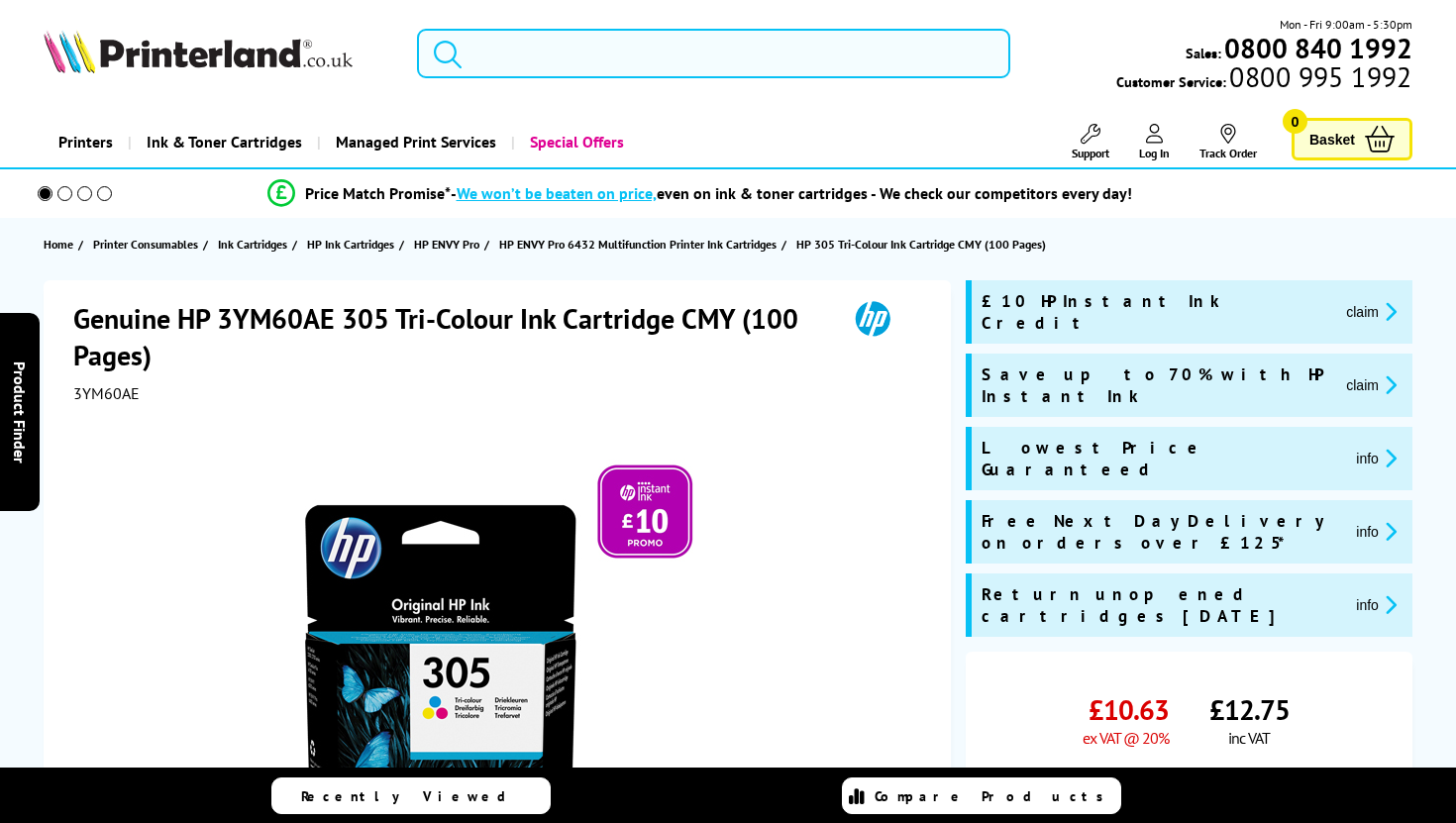 scroll, scrollTop: 0, scrollLeft: 0, axis: both 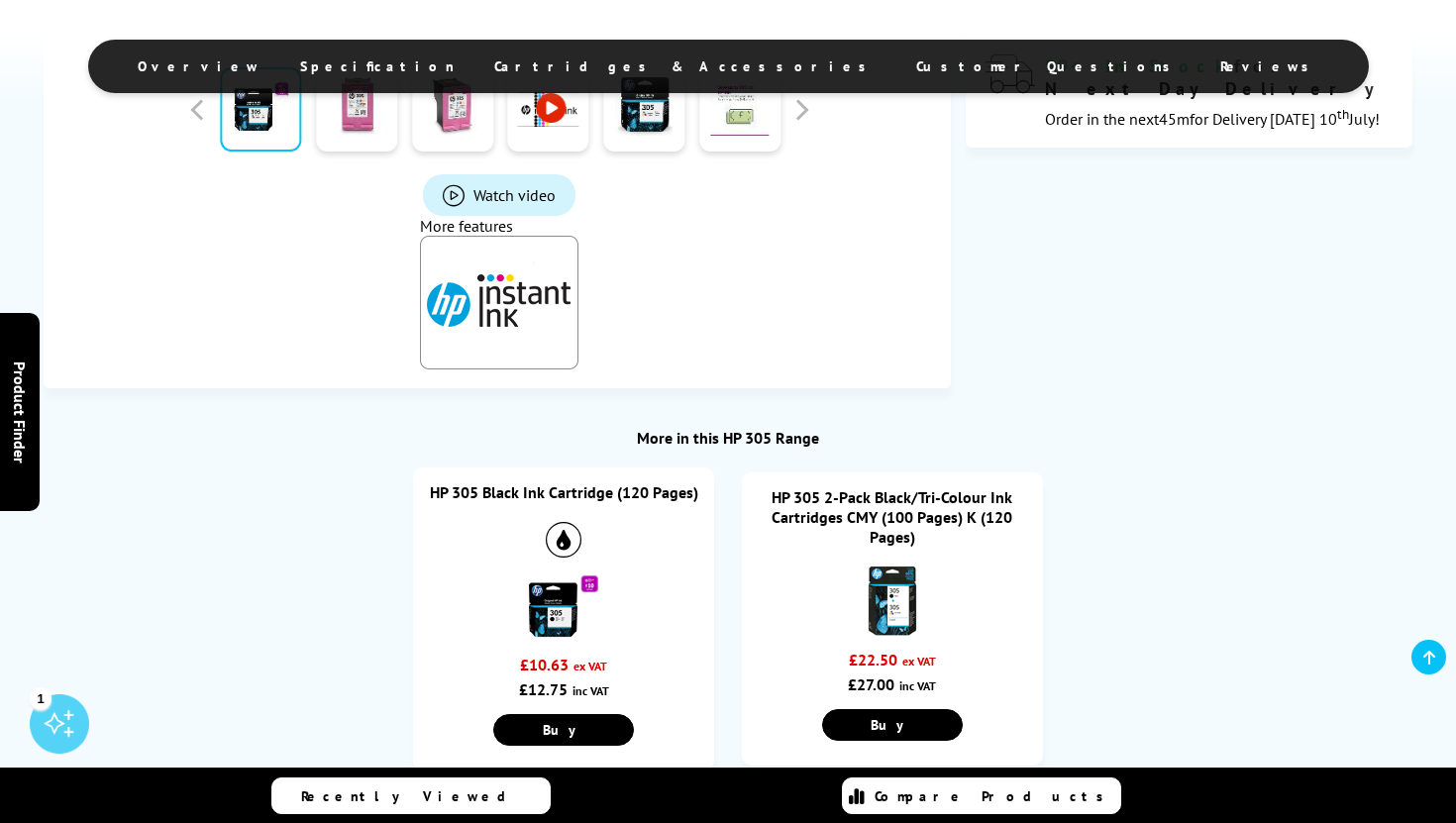 click on "Watch video" at bounding box center [499, 195] 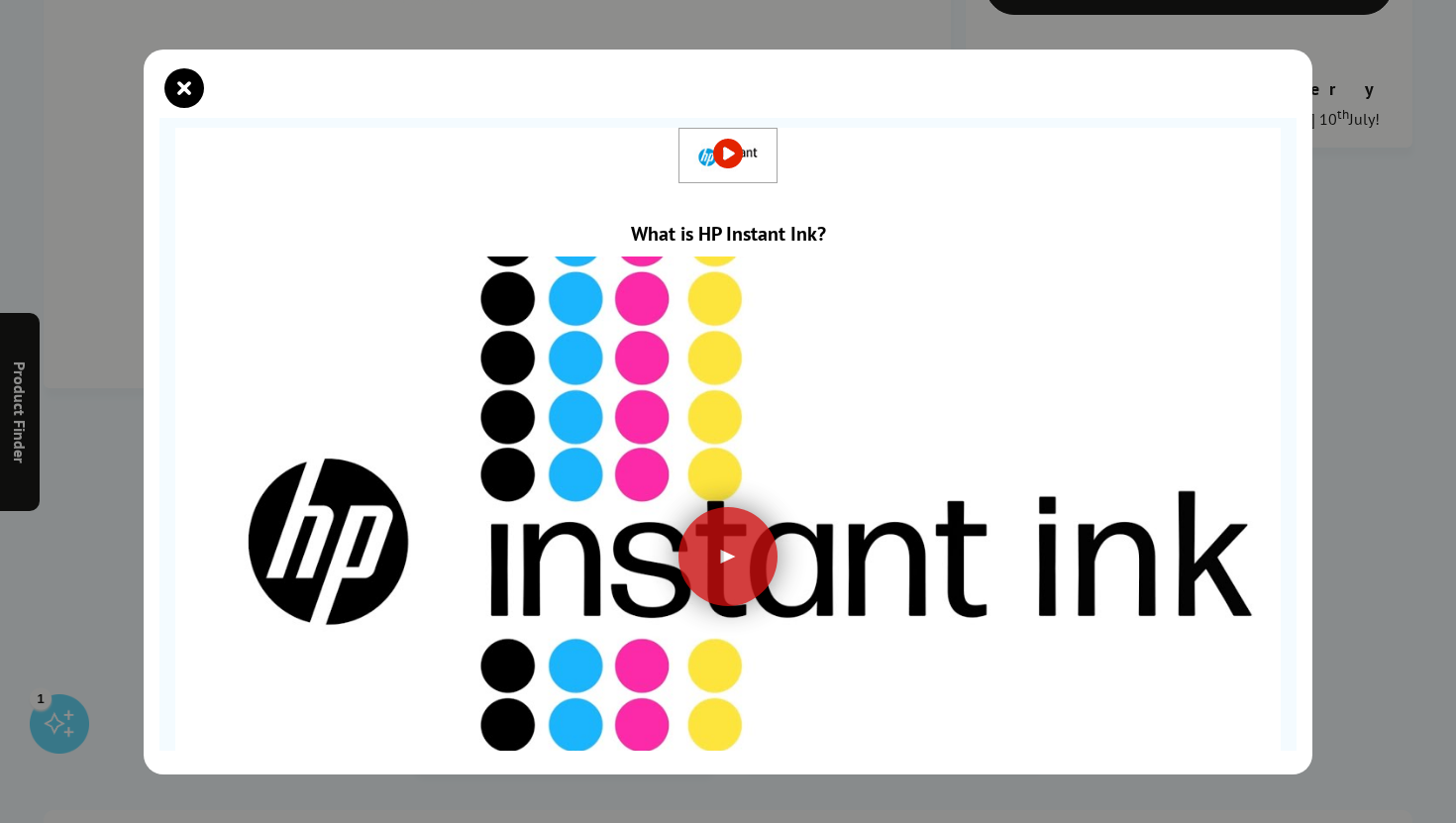 scroll, scrollTop: 47, scrollLeft: 0, axis: vertical 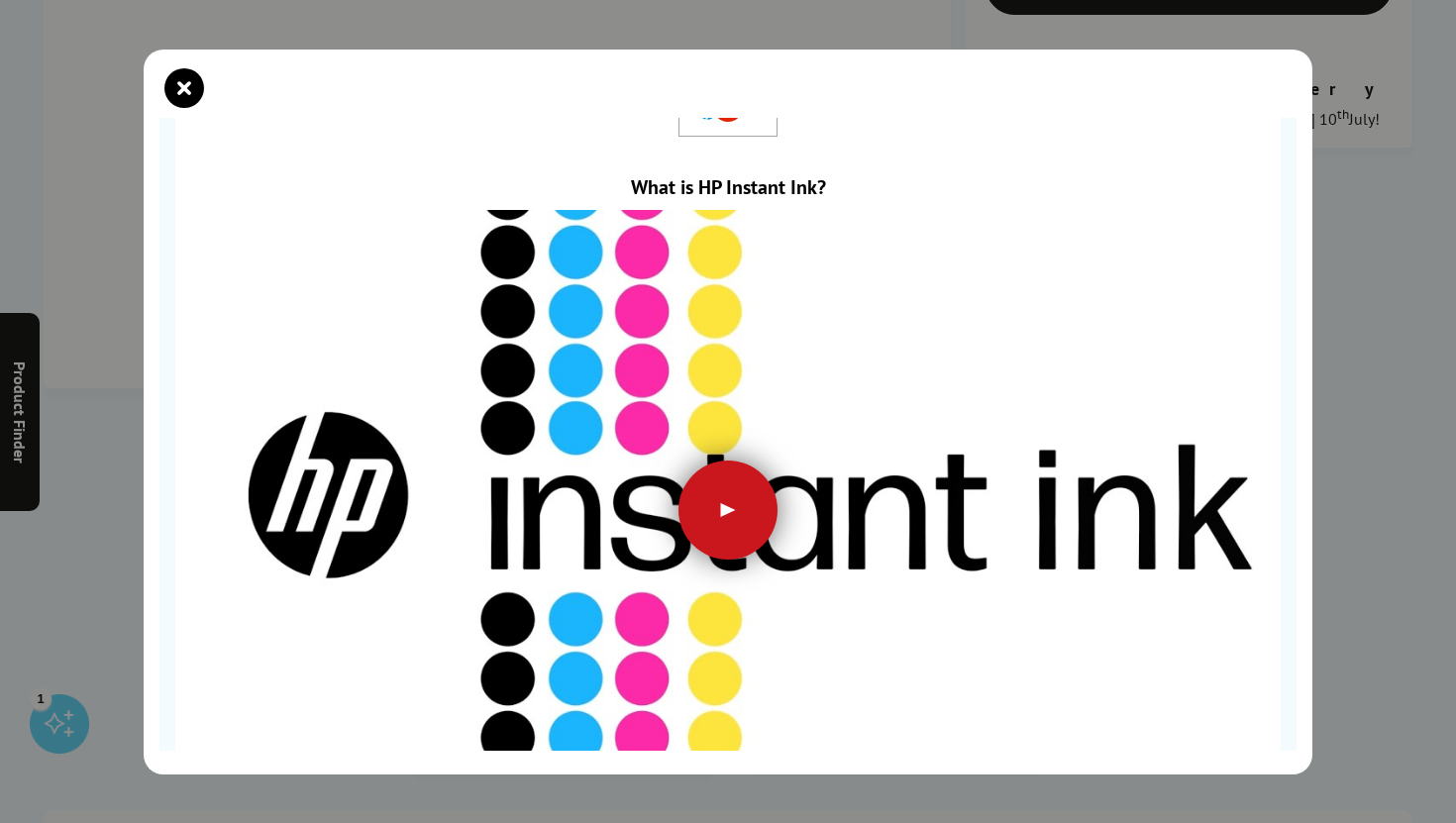 click at bounding box center [728, 510] 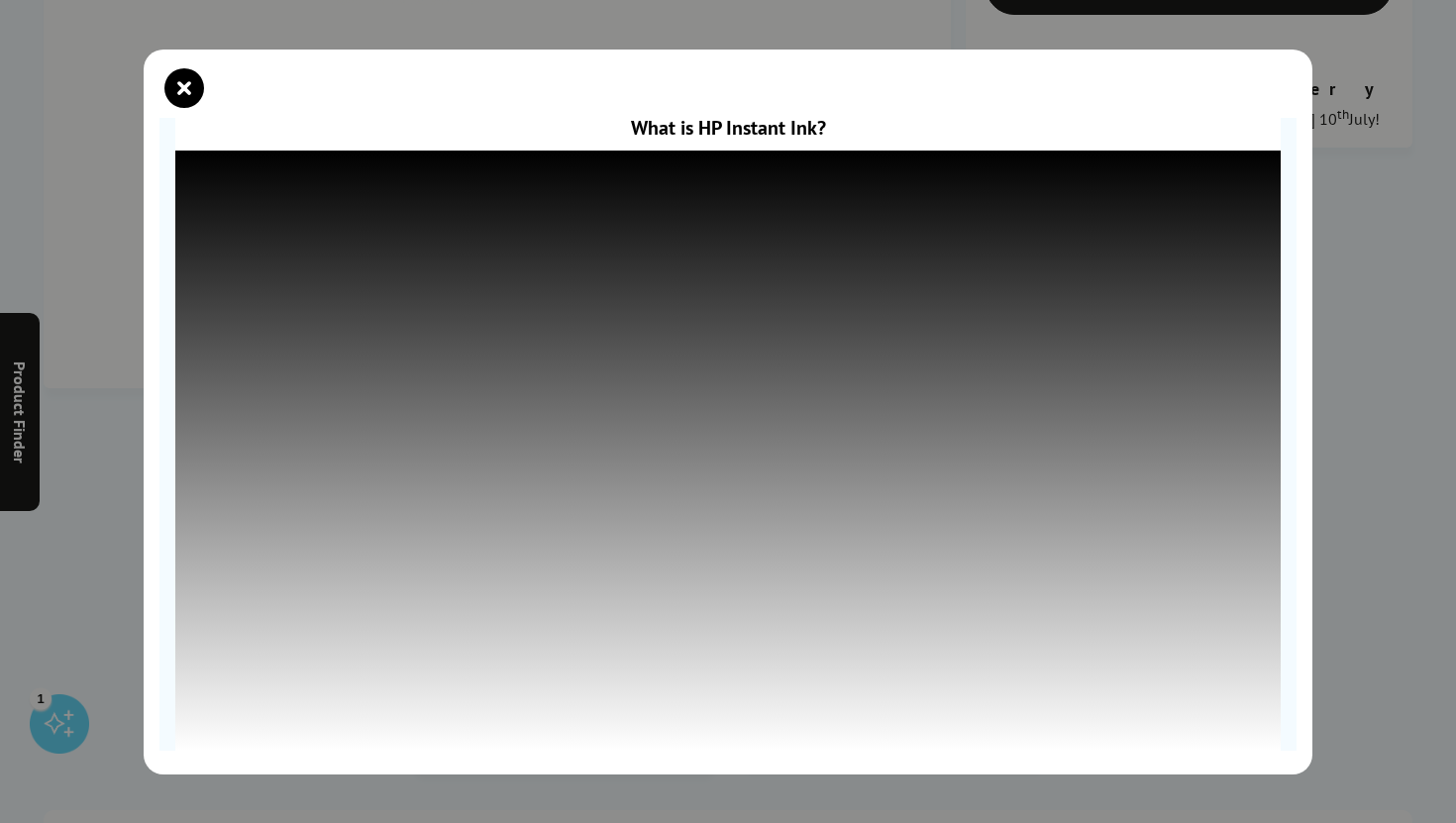 scroll, scrollTop: 148, scrollLeft: 0, axis: vertical 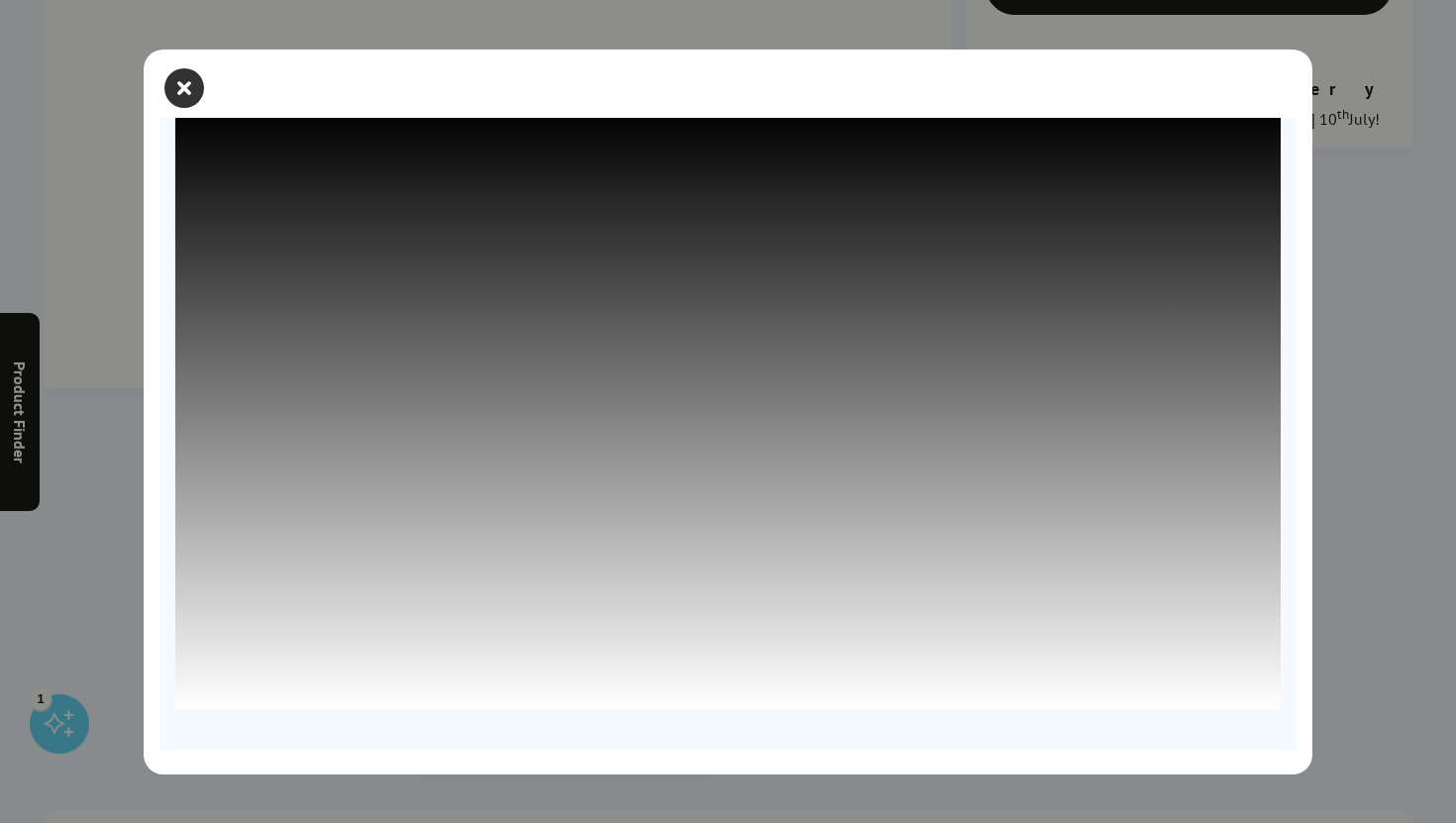 click at bounding box center [184, 88] 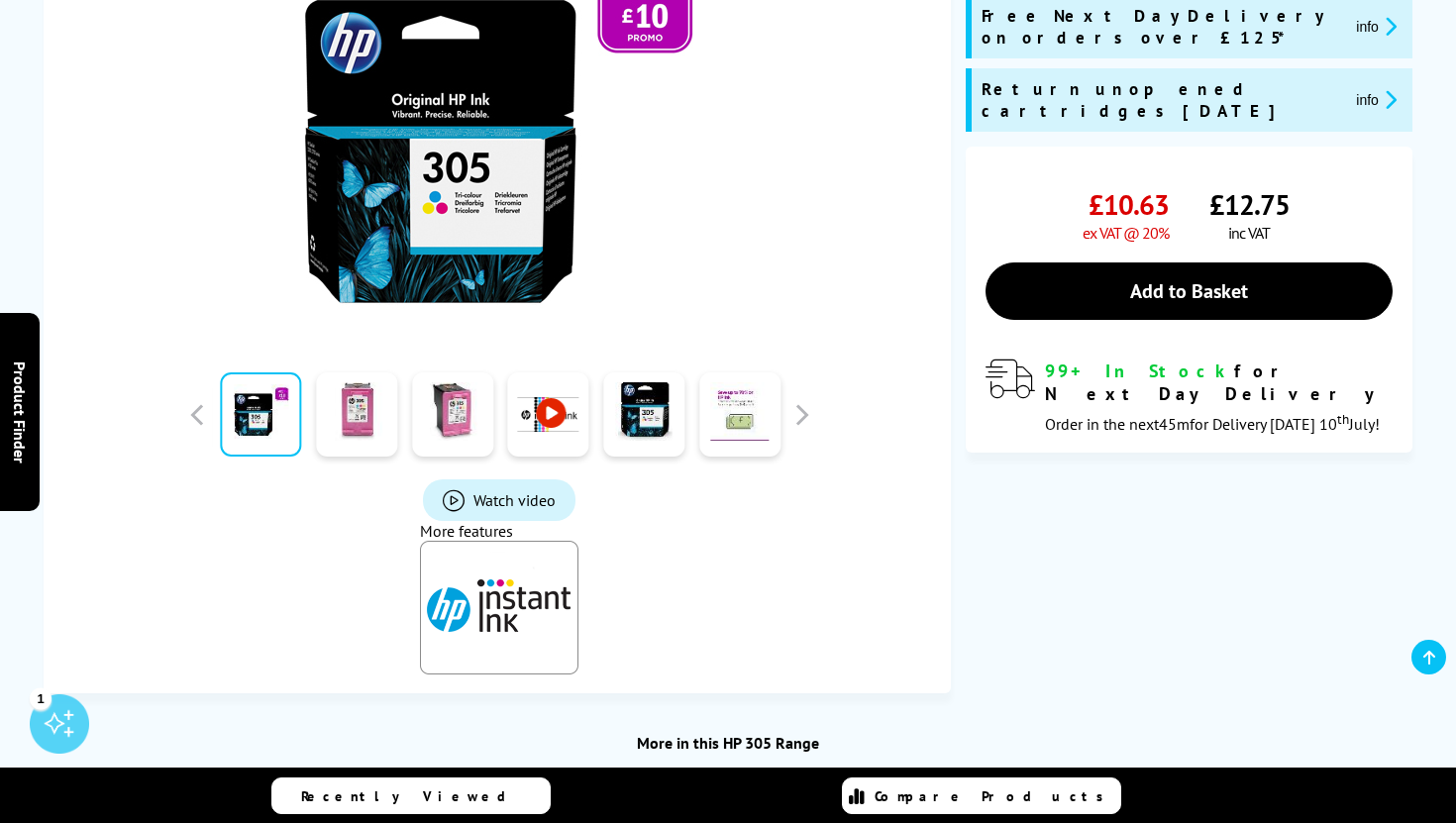 scroll, scrollTop: 492, scrollLeft: 0, axis: vertical 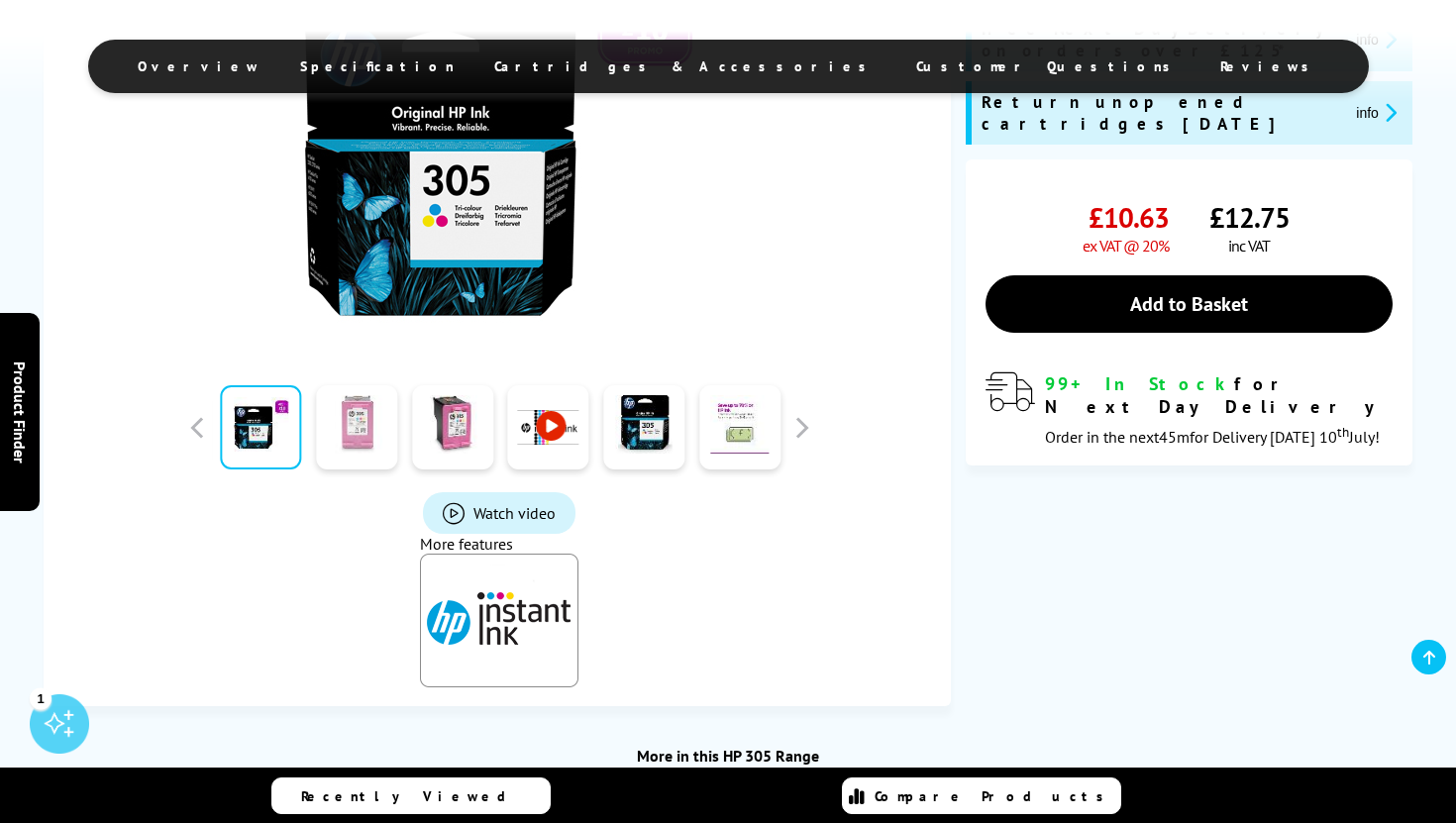 click at bounding box center (357, 427) 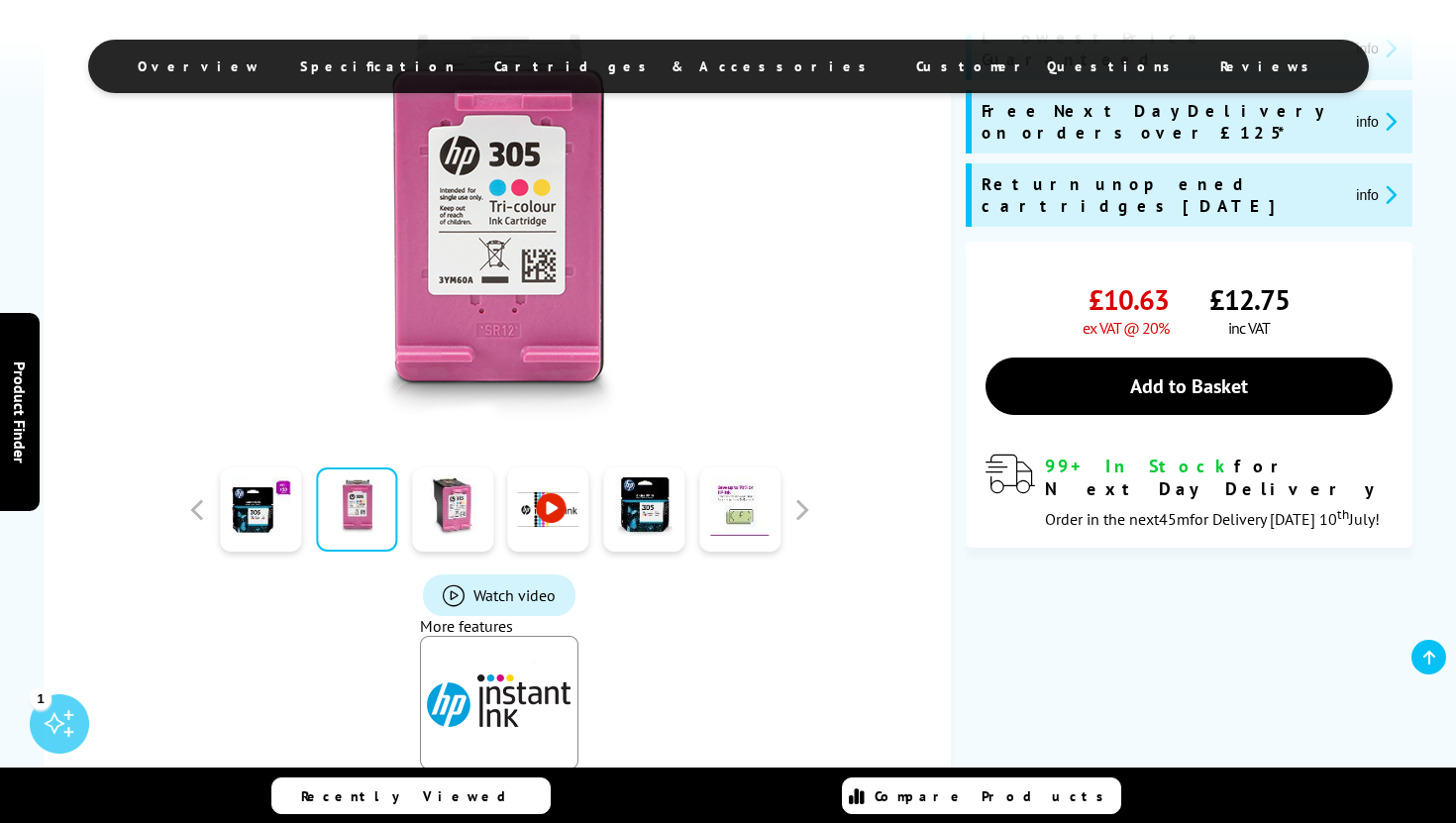 scroll, scrollTop: 407, scrollLeft: 0, axis: vertical 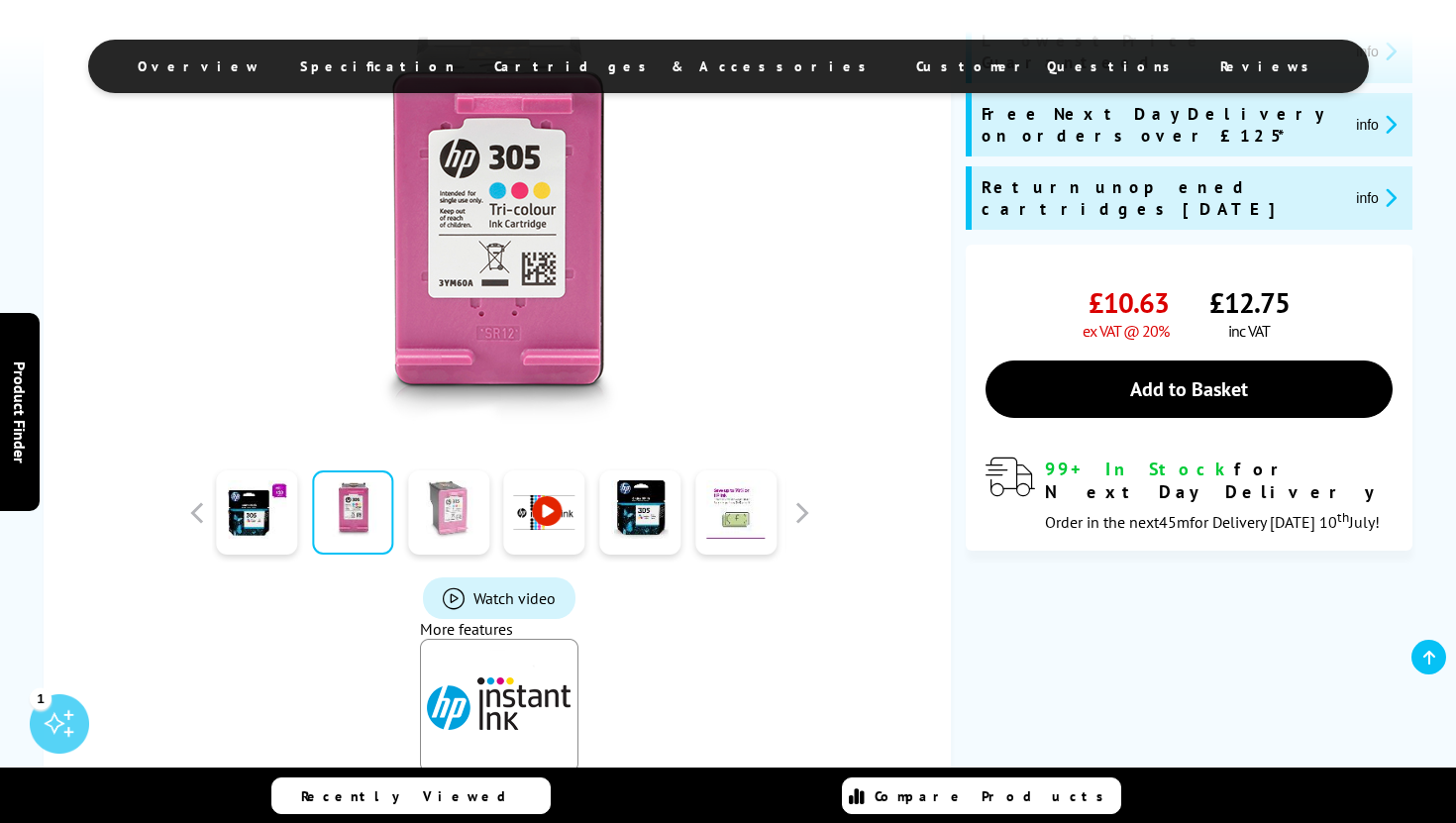 click at bounding box center [449, 512] 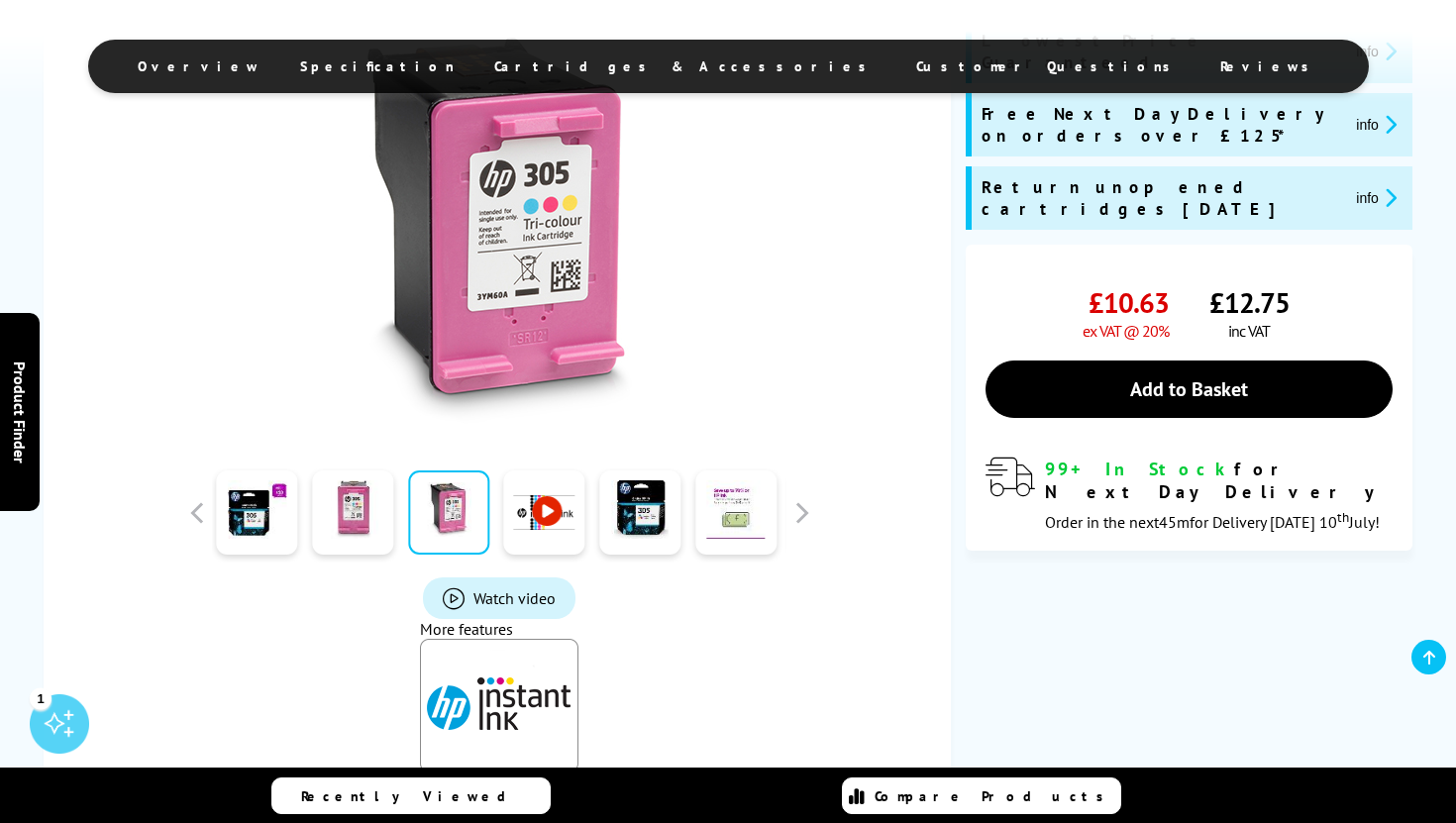 scroll, scrollTop: 379, scrollLeft: 0, axis: vertical 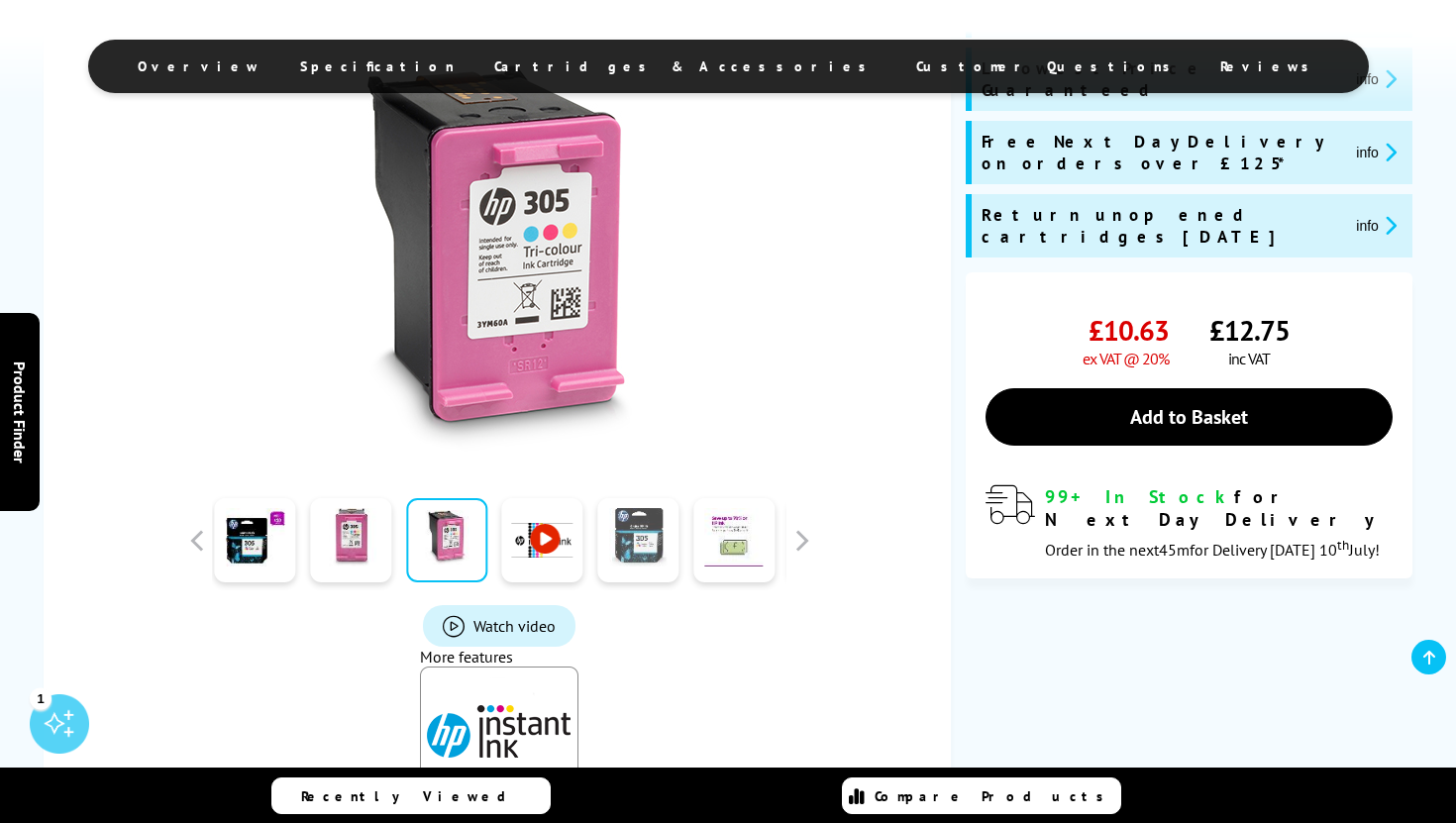 click at bounding box center [638, 540] 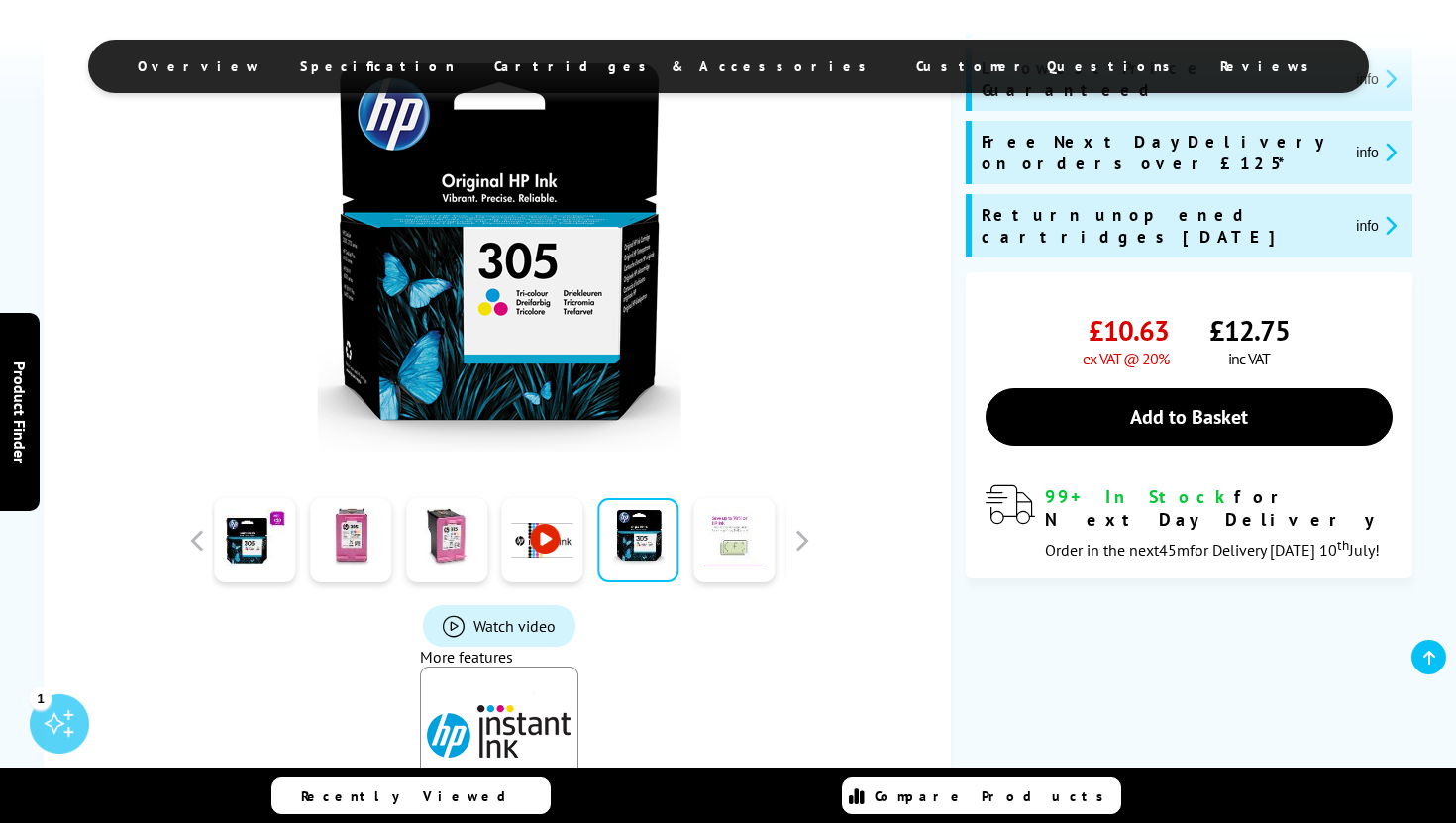 click at bounding box center (734, 540) 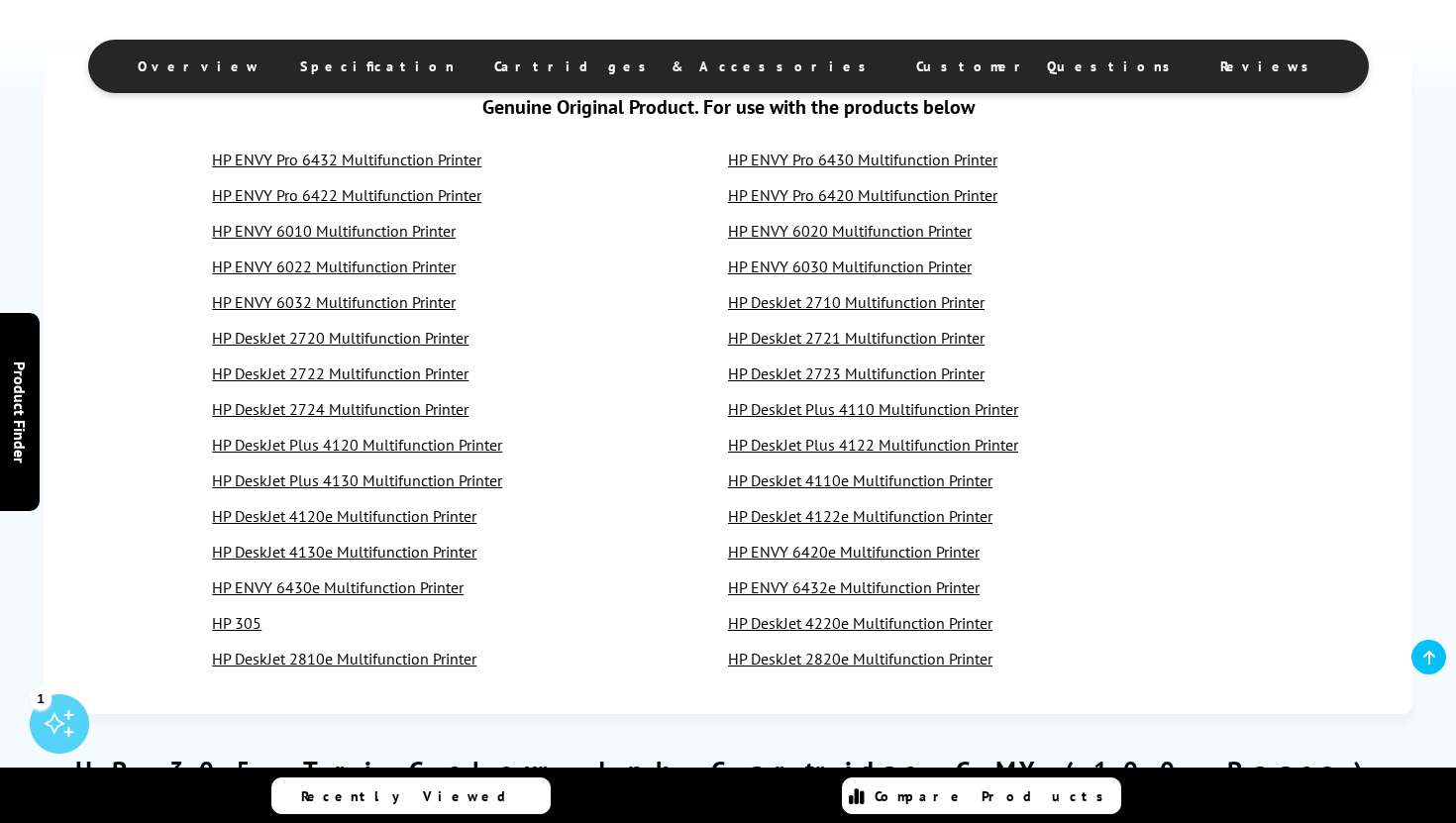 scroll, scrollTop: 1581, scrollLeft: 0, axis: vertical 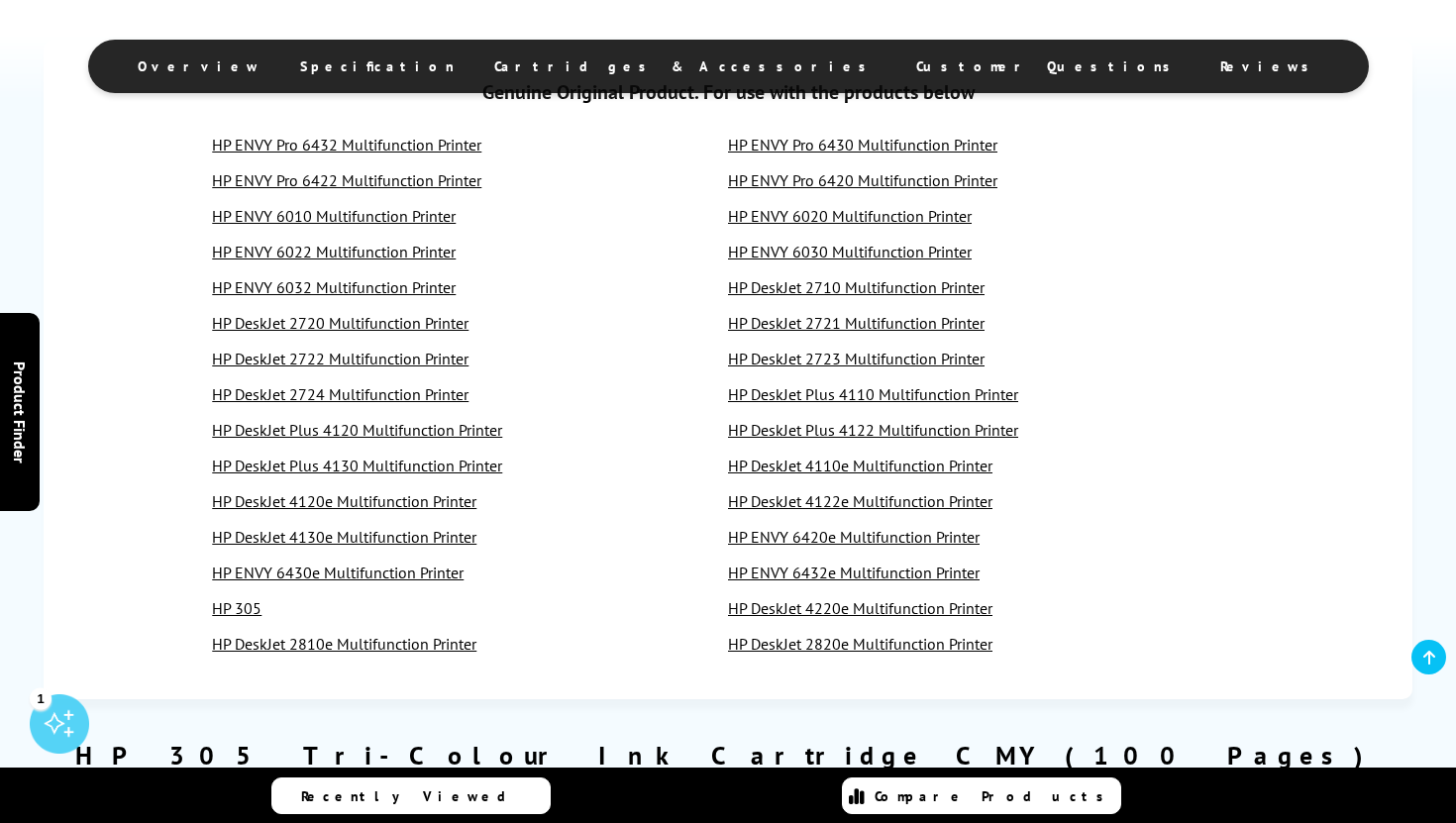 click on "HP ENVY Pro 6430 Multifunction Printer" at bounding box center (863, 145) 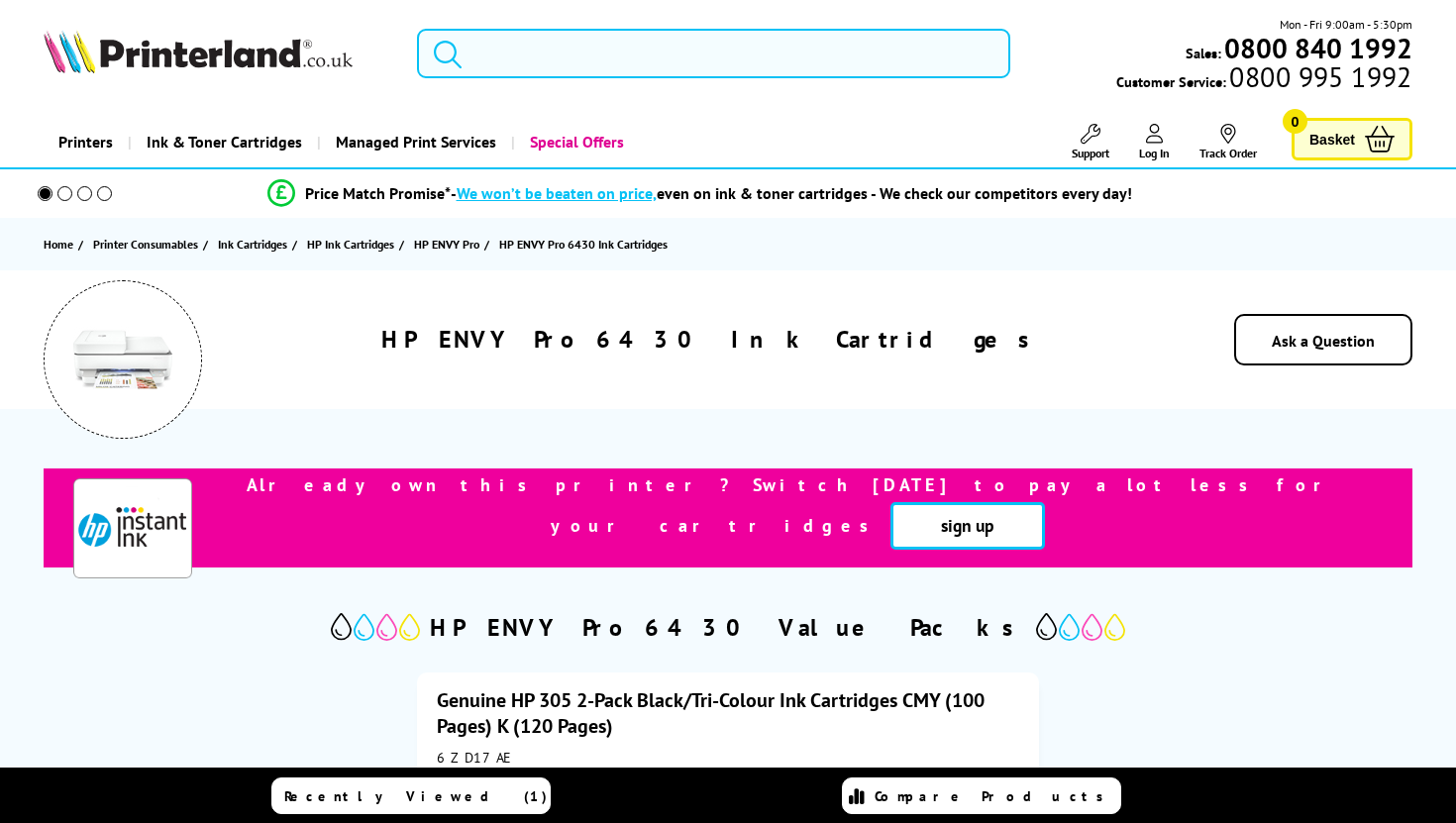 scroll, scrollTop: 0, scrollLeft: 0, axis: both 